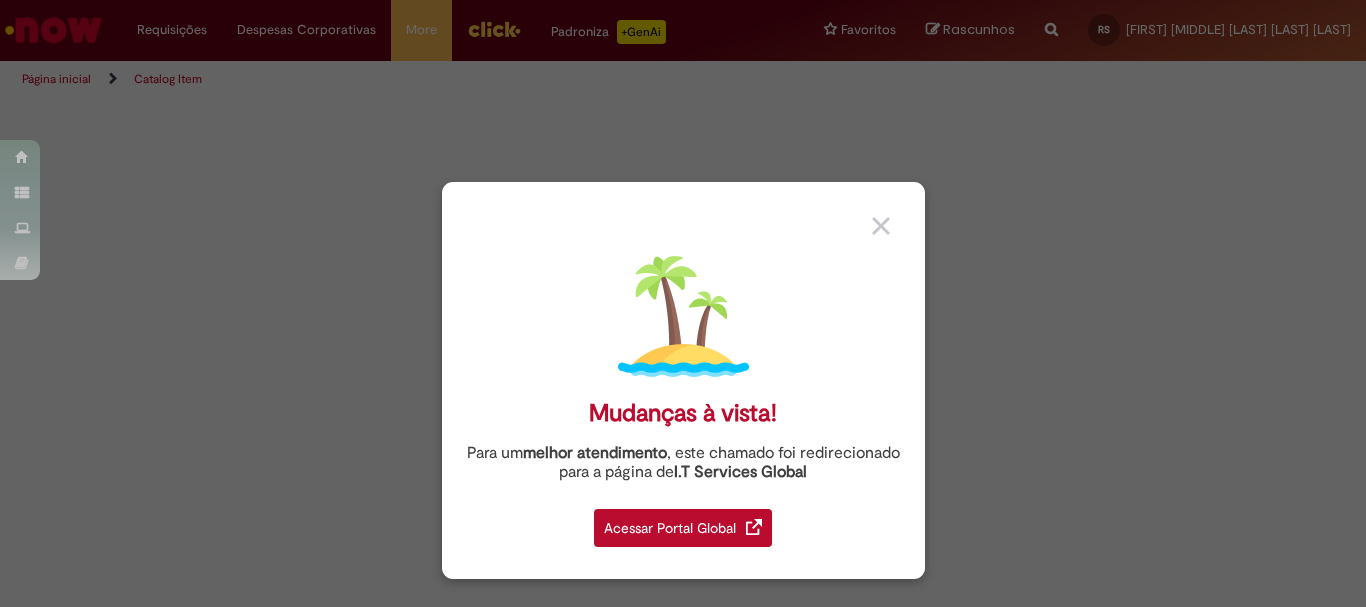 scroll, scrollTop: 0, scrollLeft: 0, axis: both 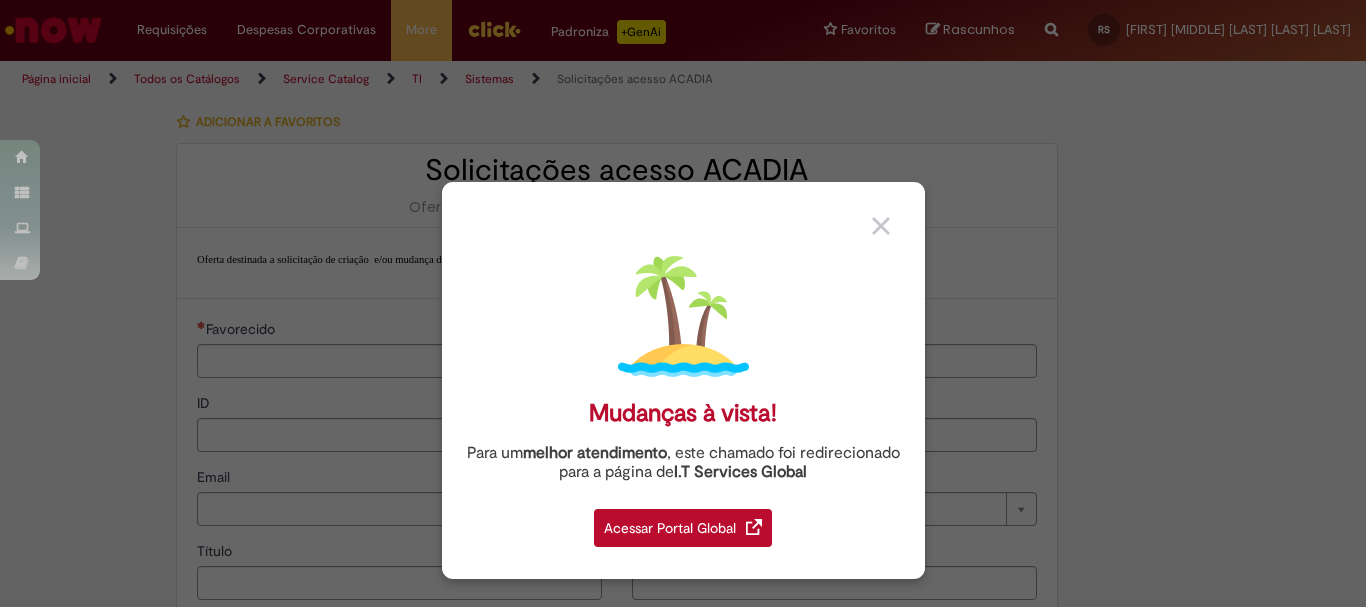 type on "********" 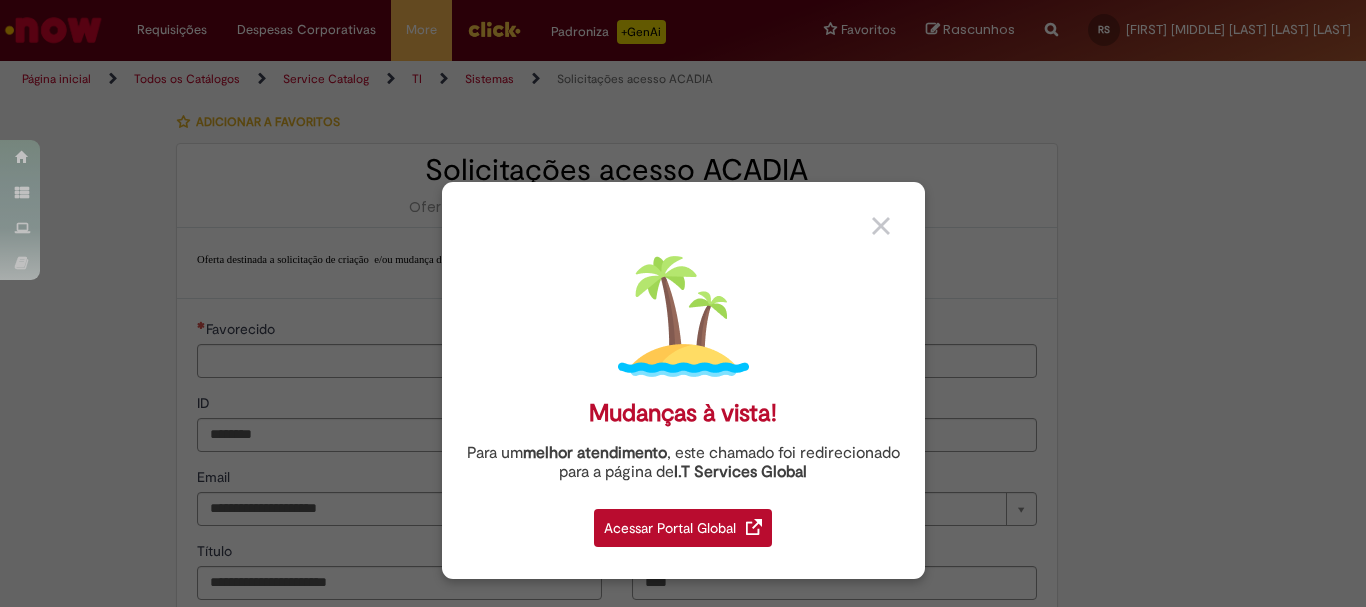 type on "**********" 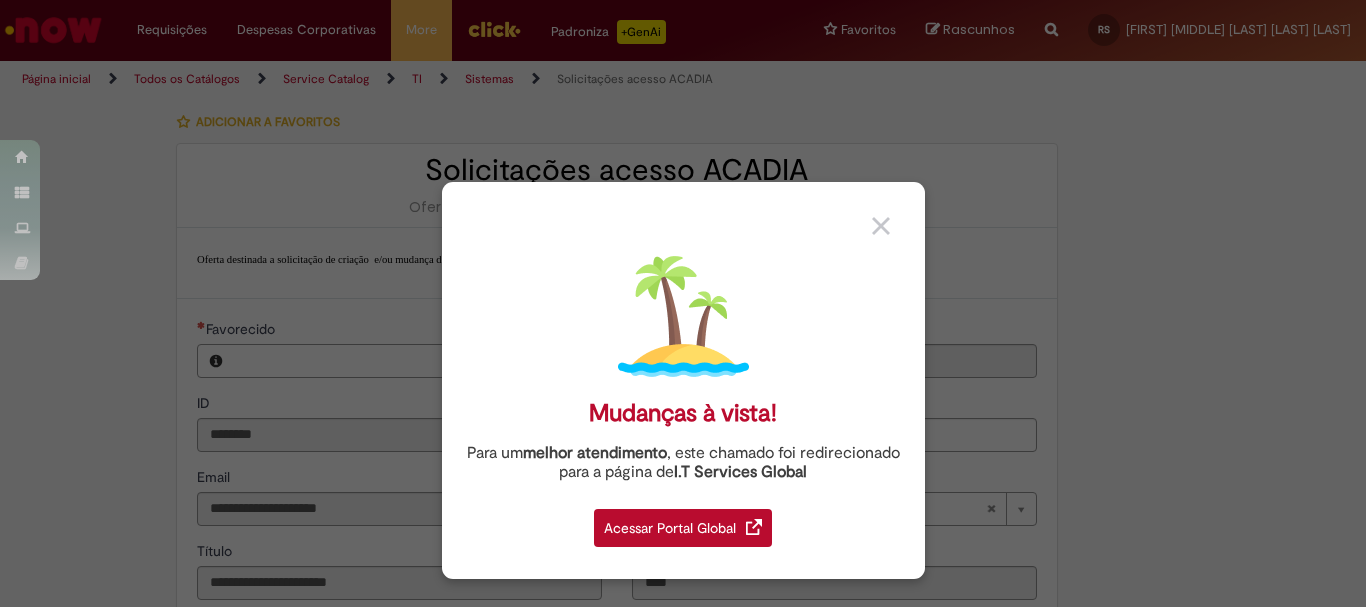type on "**********" 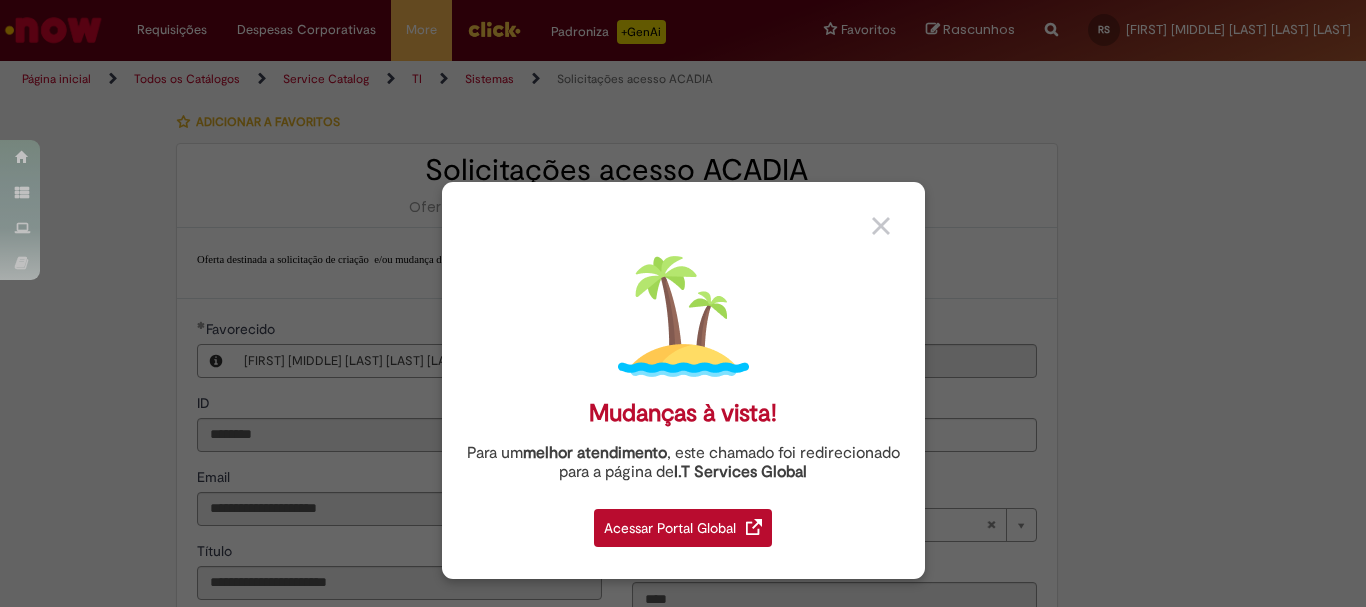 click at bounding box center (881, 226) 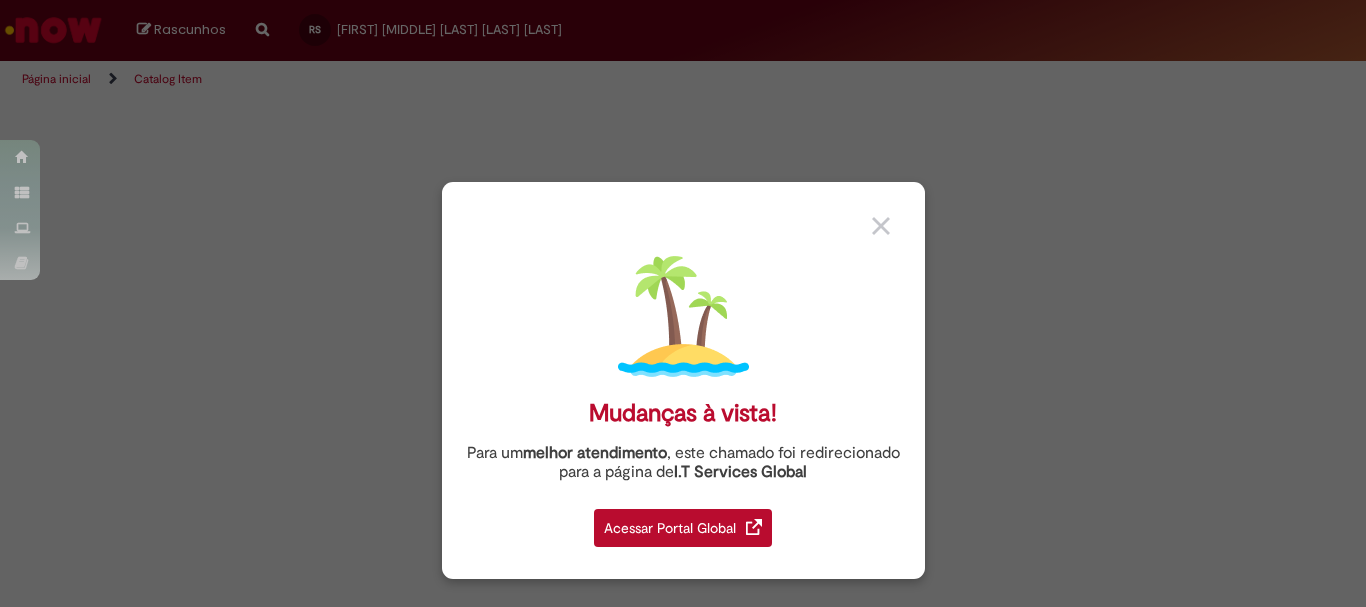 scroll, scrollTop: 0, scrollLeft: 0, axis: both 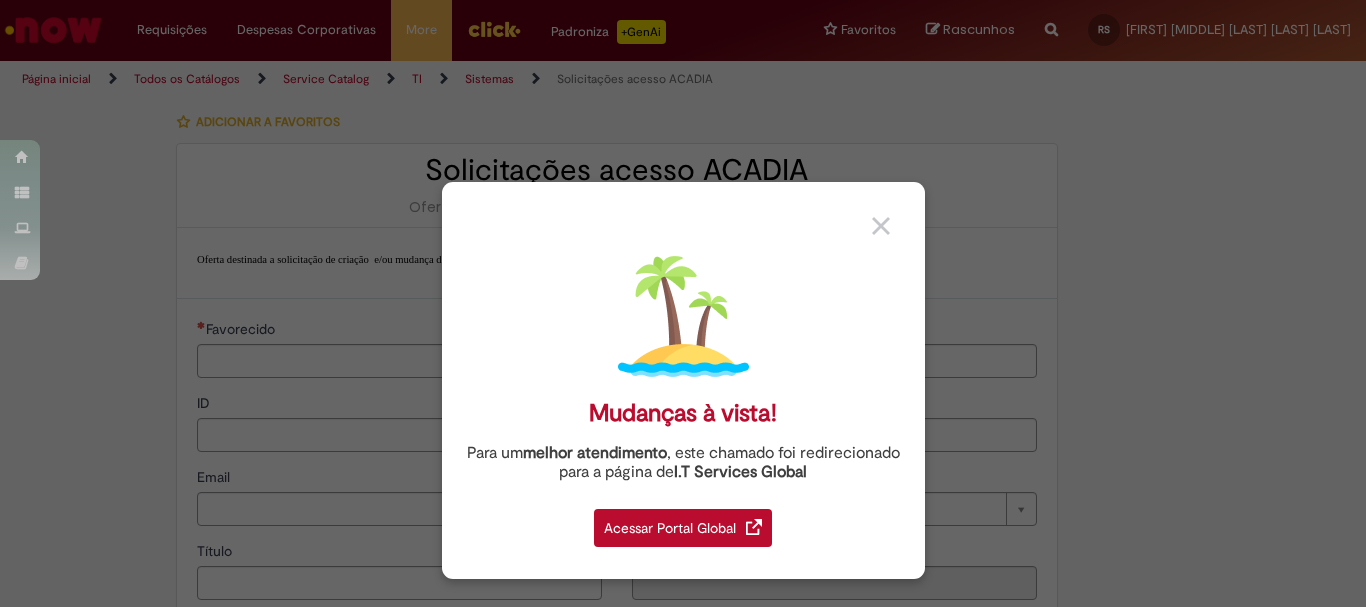 type on "********" 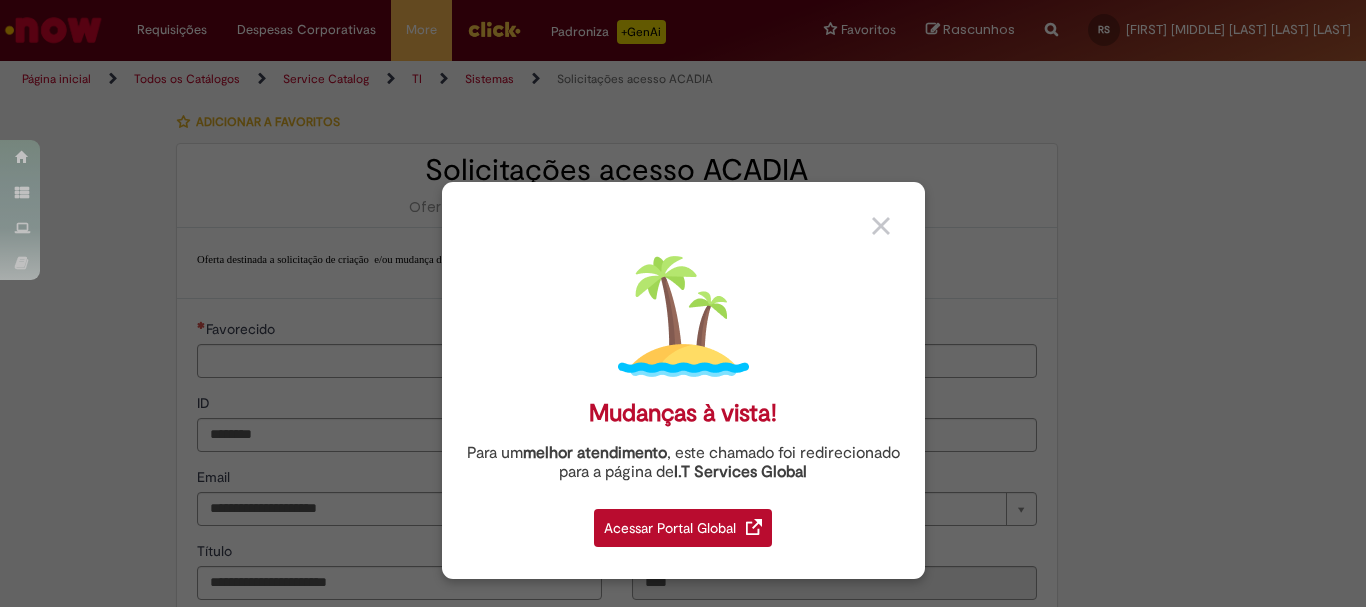 type on "**********" 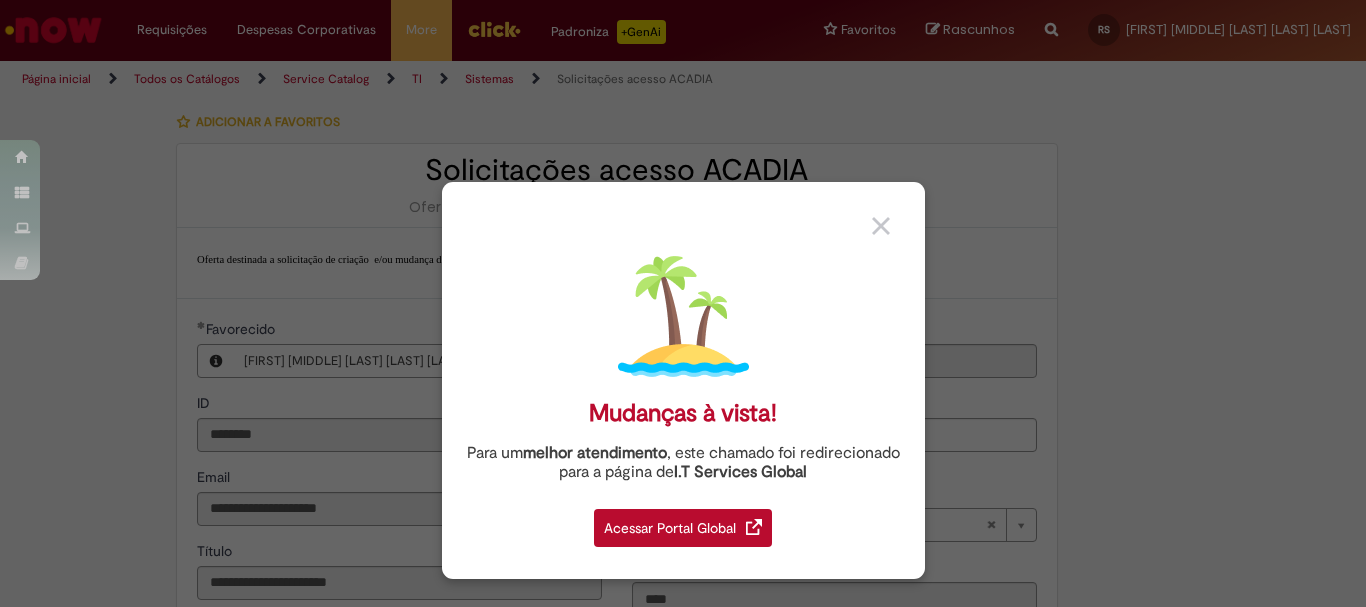 click on "Acessar Portal Global" at bounding box center [683, 528] 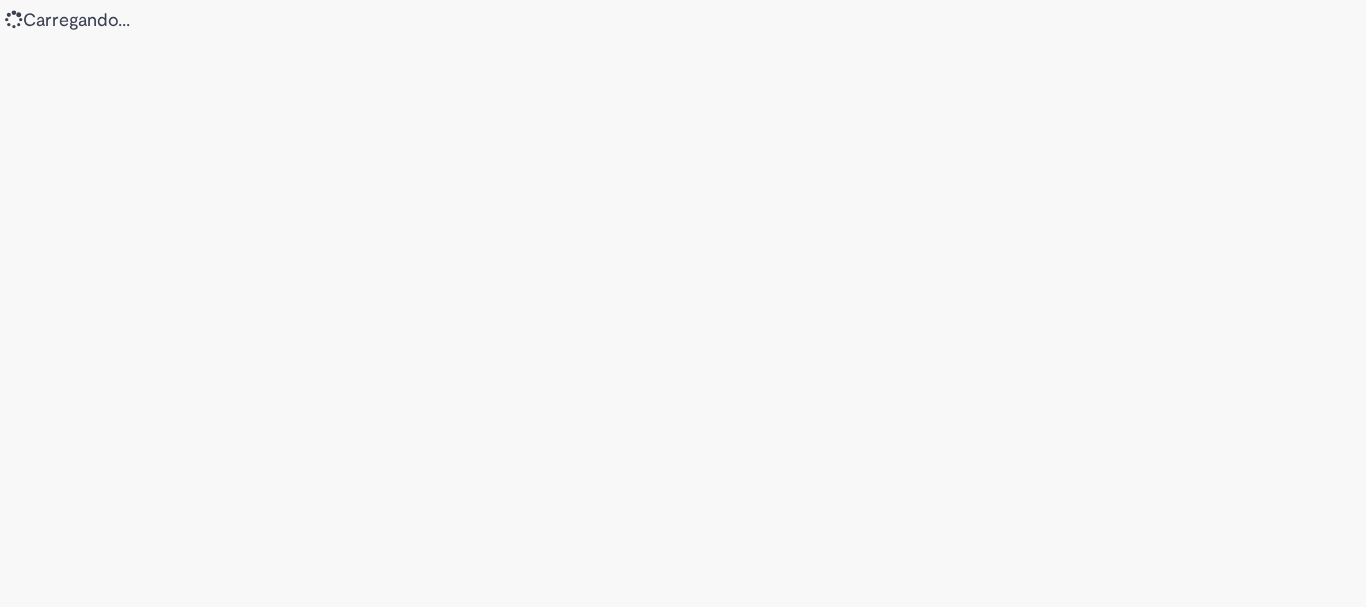scroll, scrollTop: 0, scrollLeft: 0, axis: both 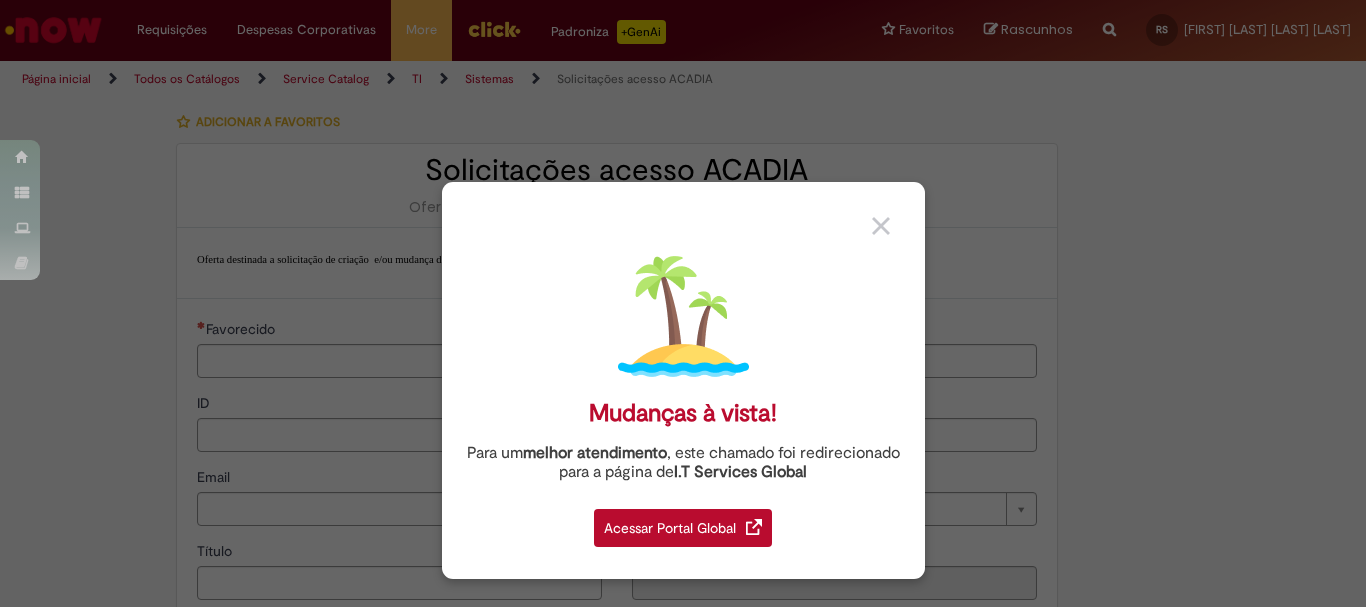type on "********" 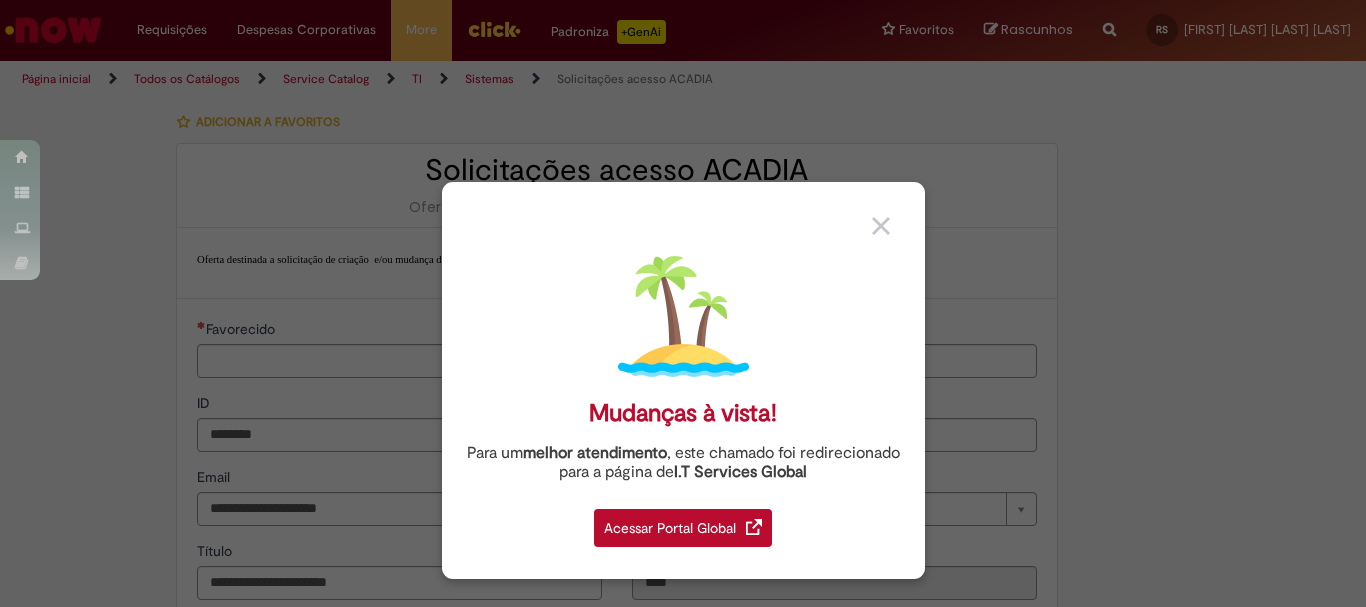 type on "**********" 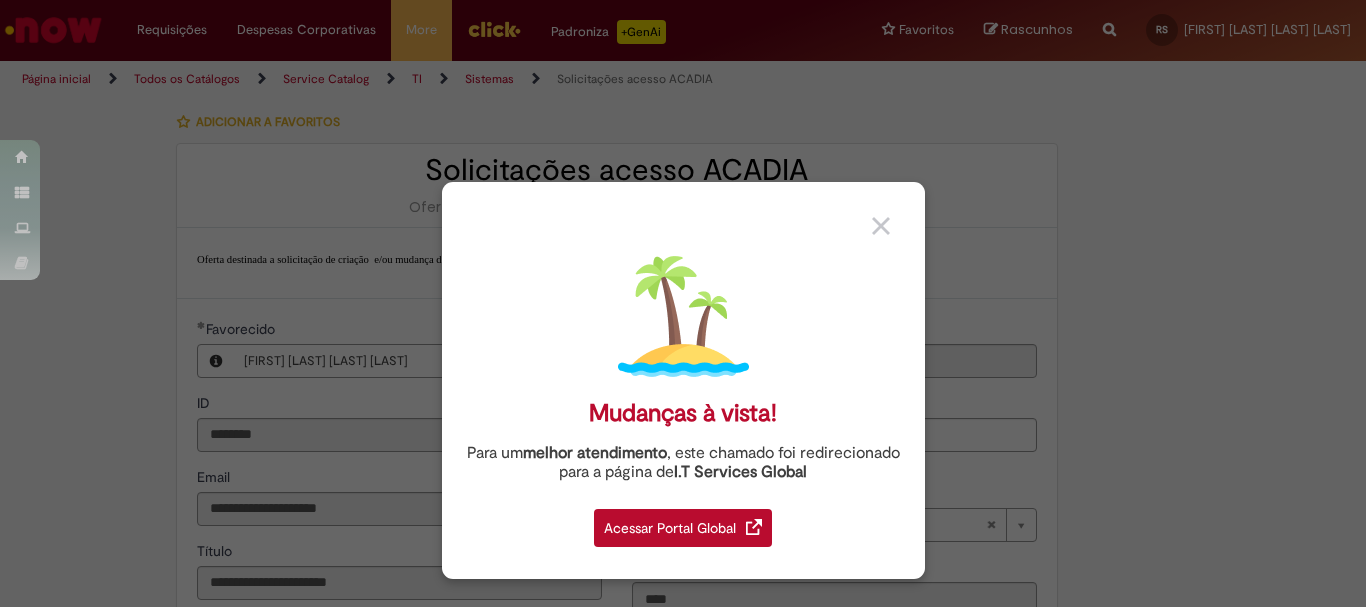 click at bounding box center (881, 226) 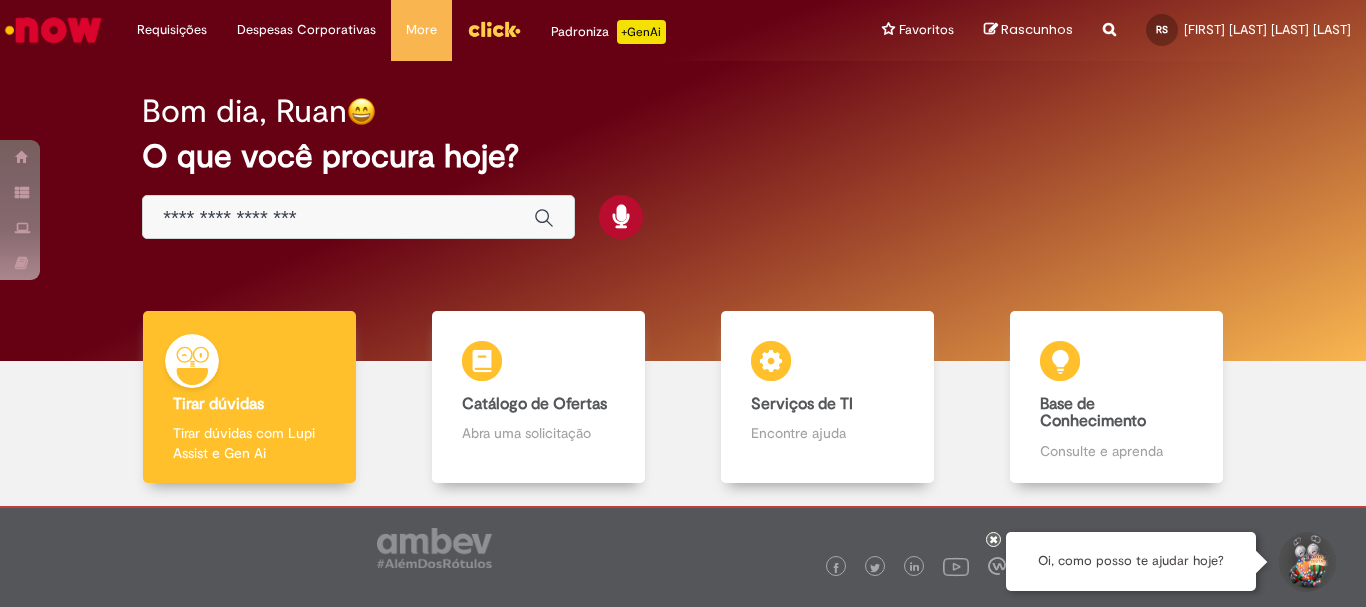 click on "Rascunhos" at bounding box center (1037, 29) 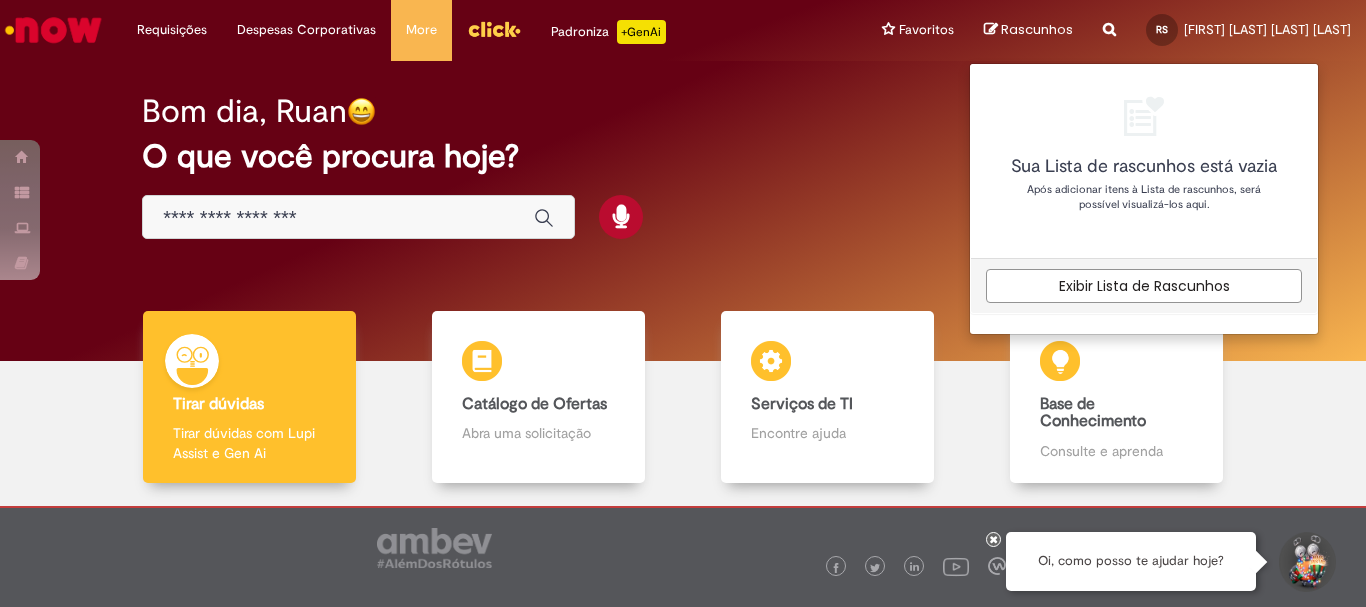 click on "Bom dia, Ruan" at bounding box center (683, 111) 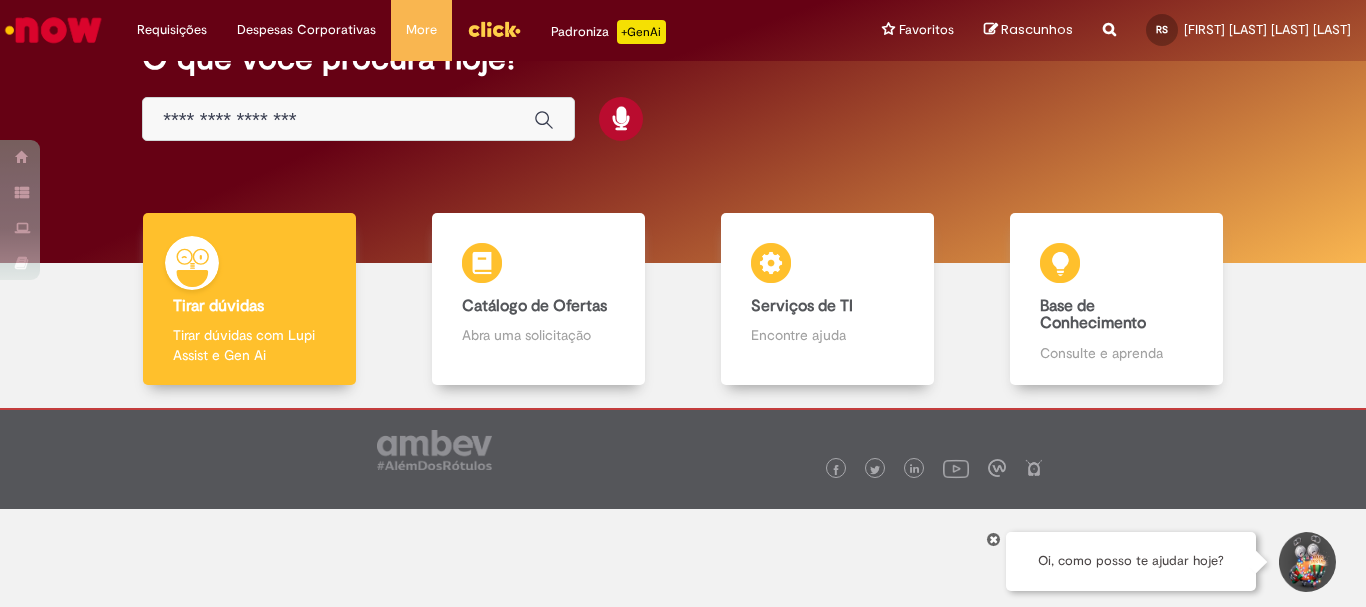 scroll, scrollTop: 0, scrollLeft: 0, axis: both 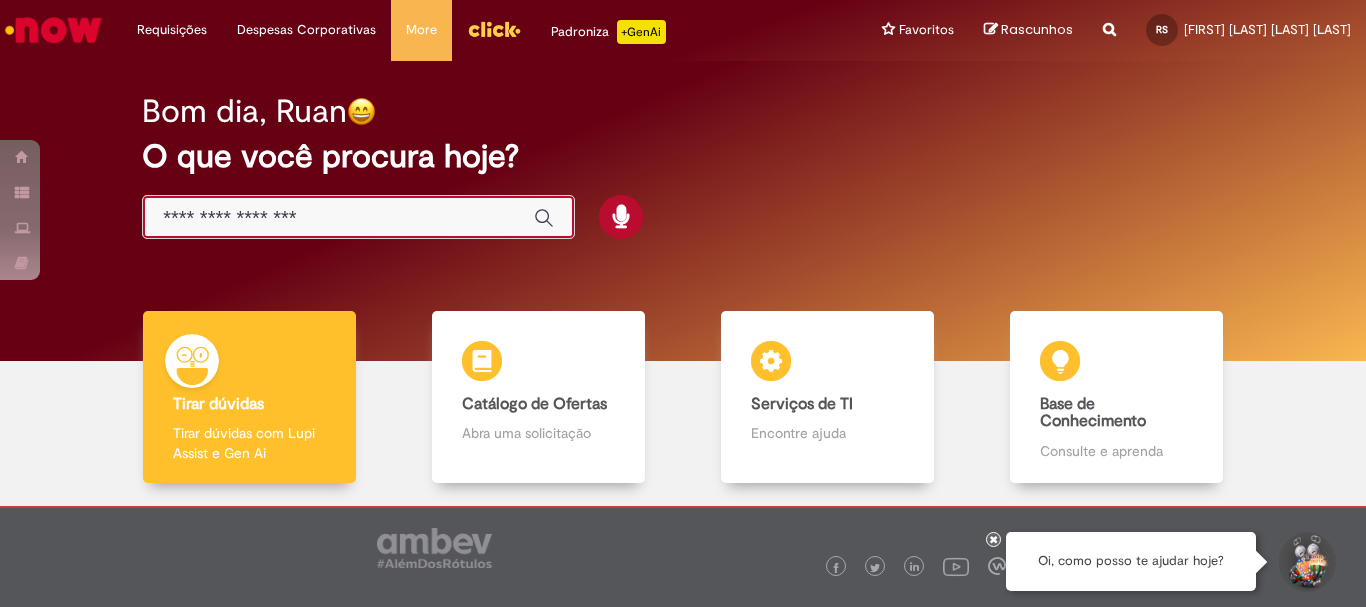 click at bounding box center [338, 218] 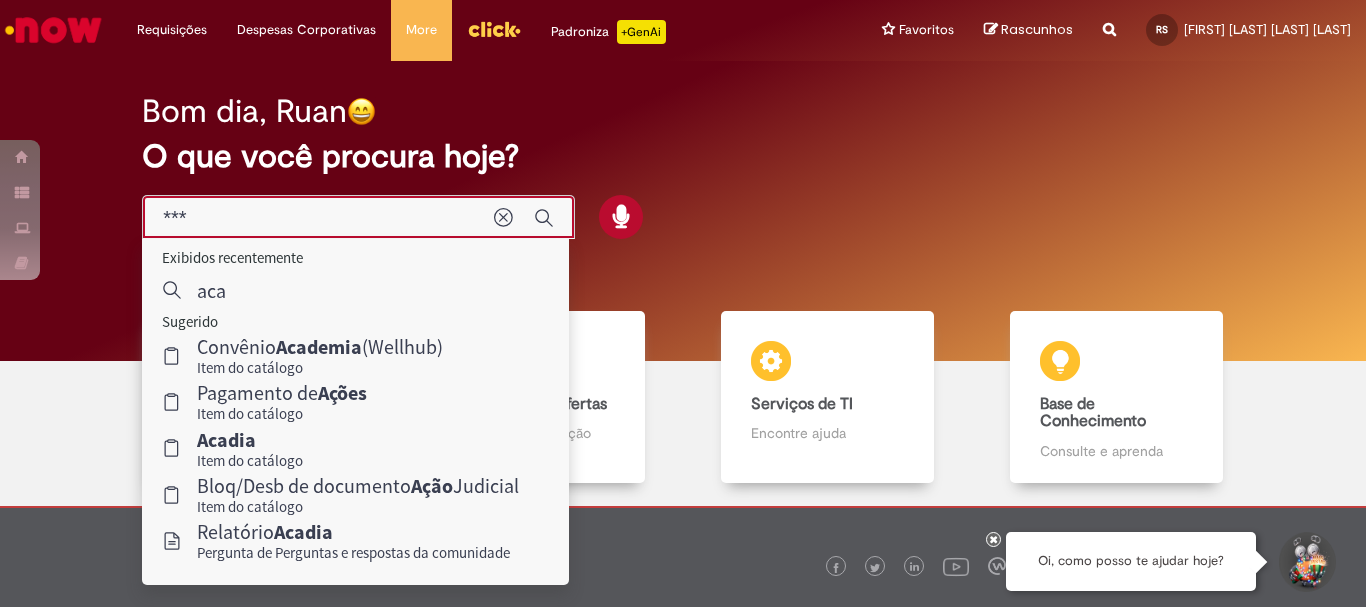 type on "****" 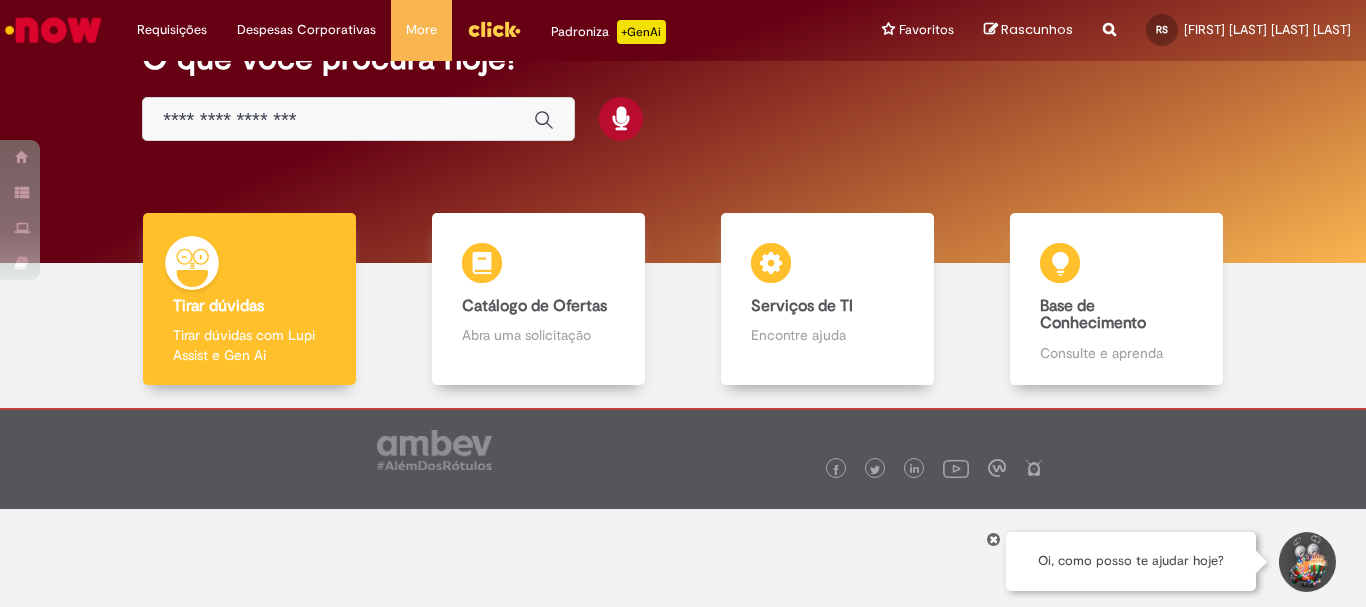 scroll, scrollTop: 0, scrollLeft: 0, axis: both 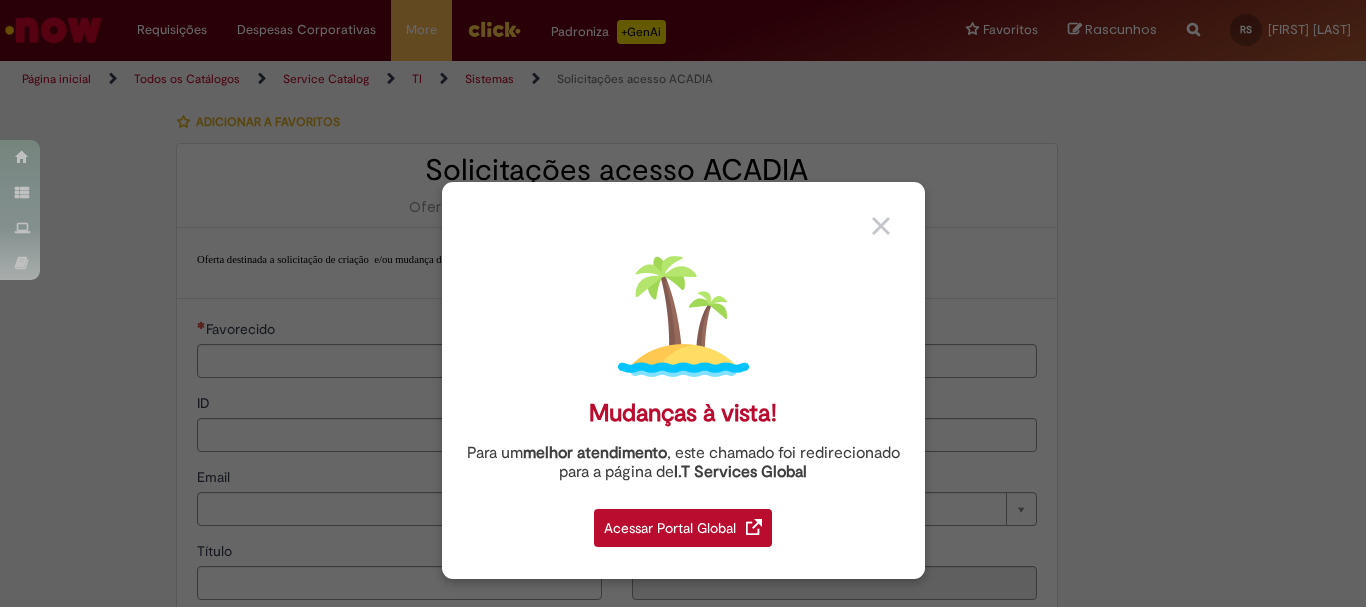 type on "********" 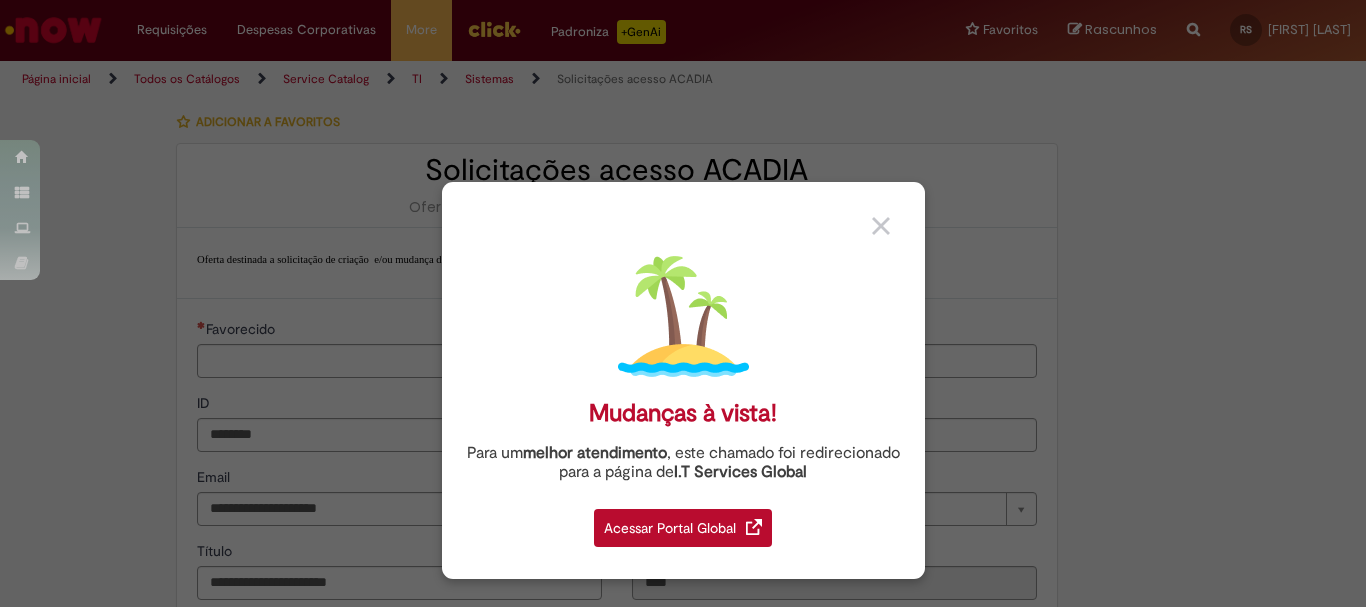 type on "**********" 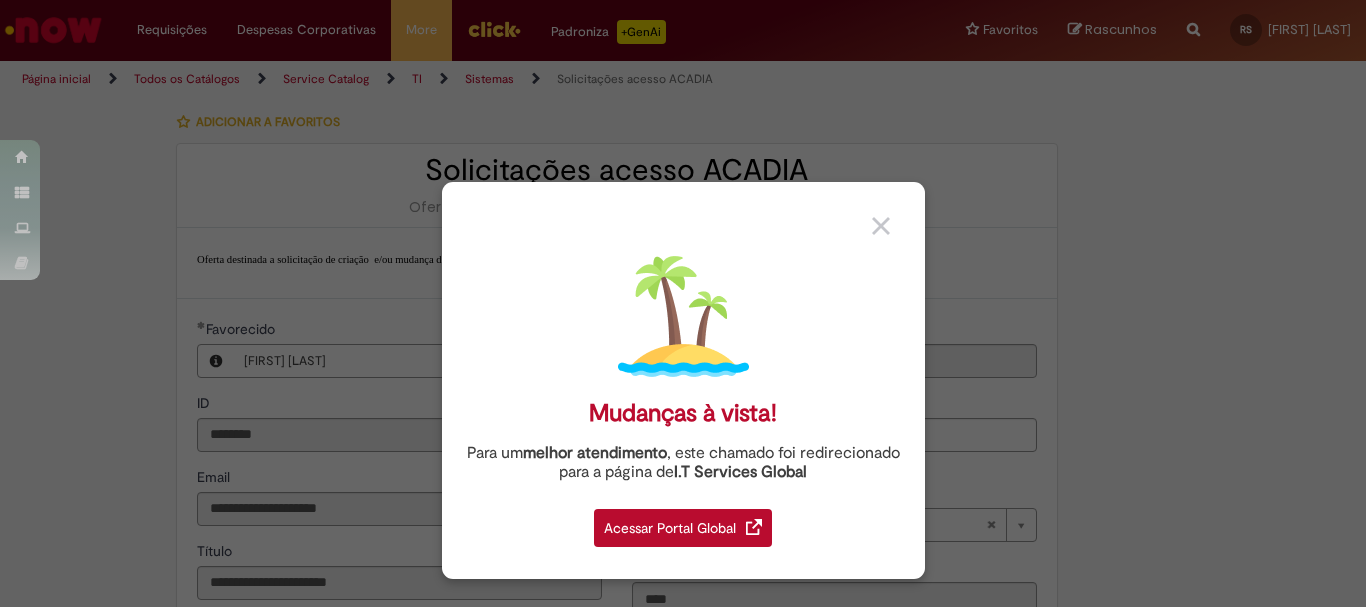 click at bounding box center (881, 226) 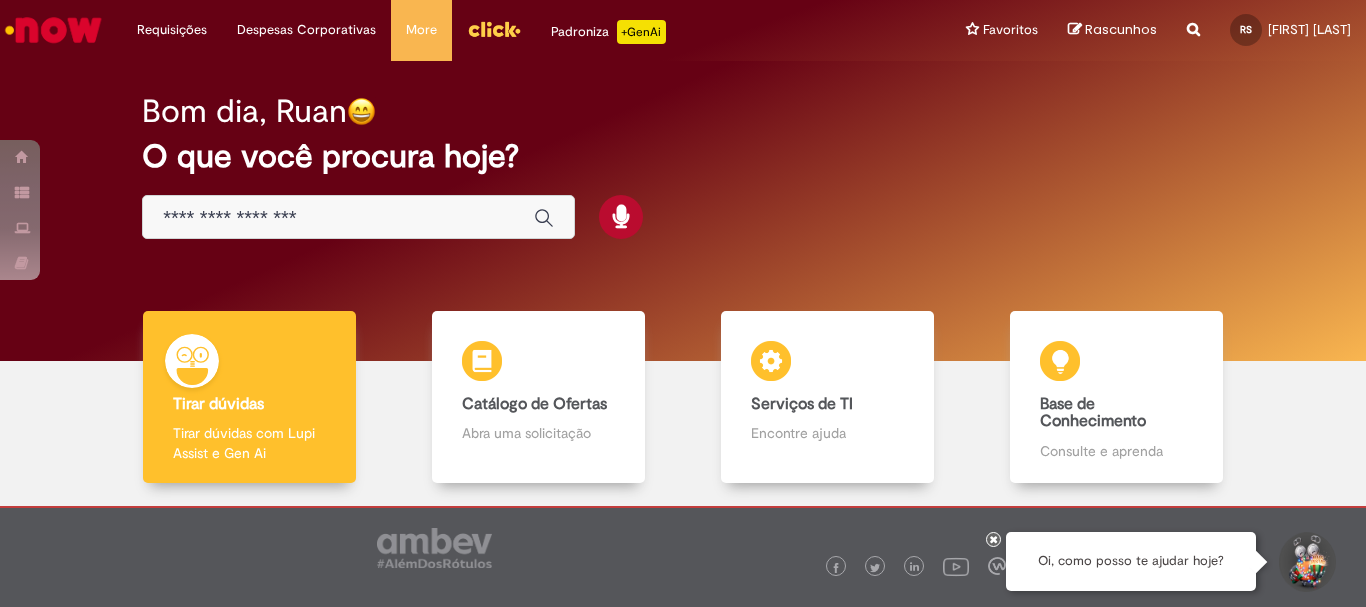 click at bounding box center [1193, 18] 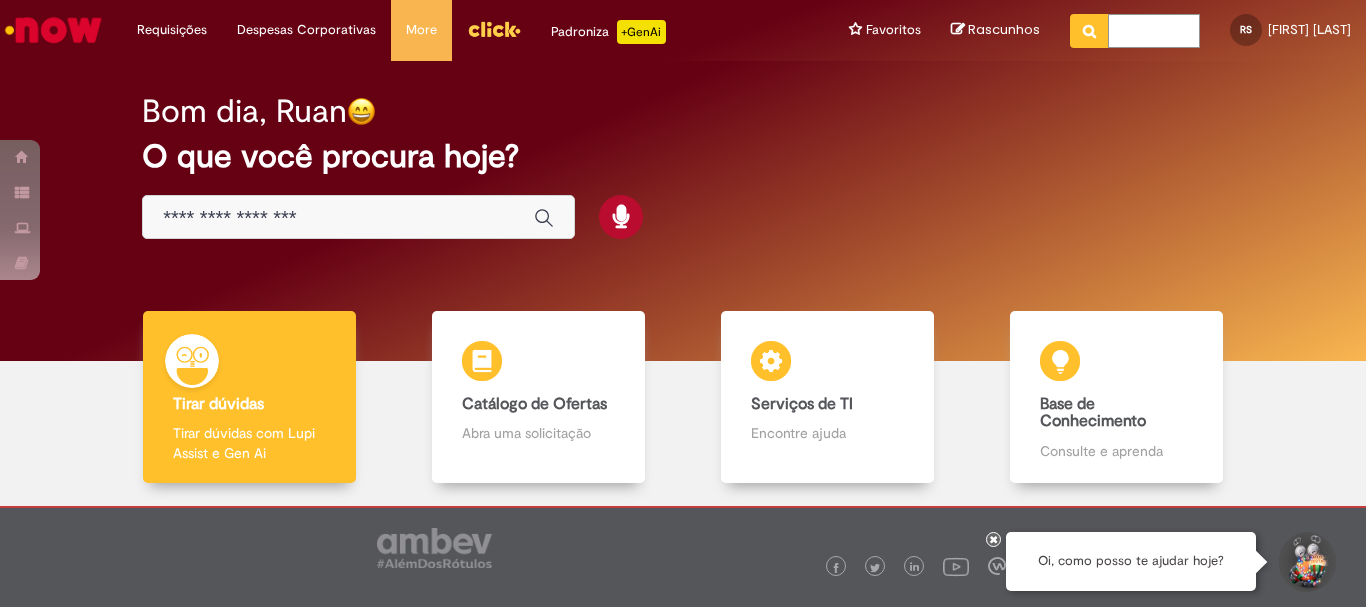 click at bounding box center [1154, 31] 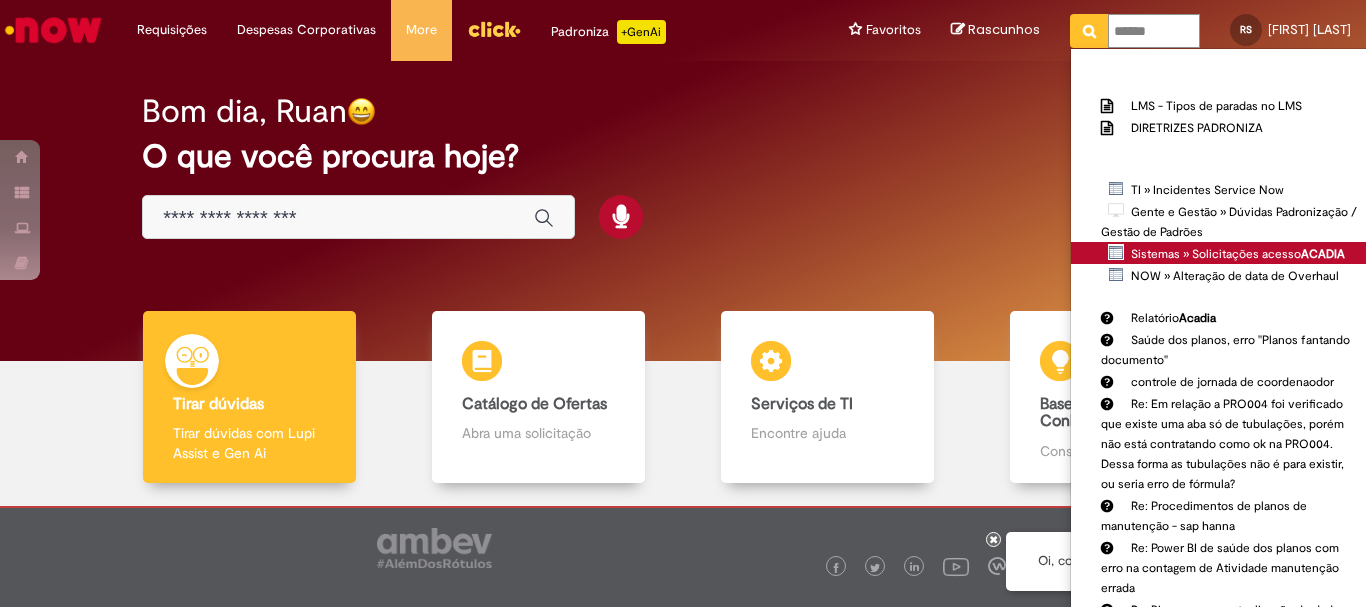 type on "******" 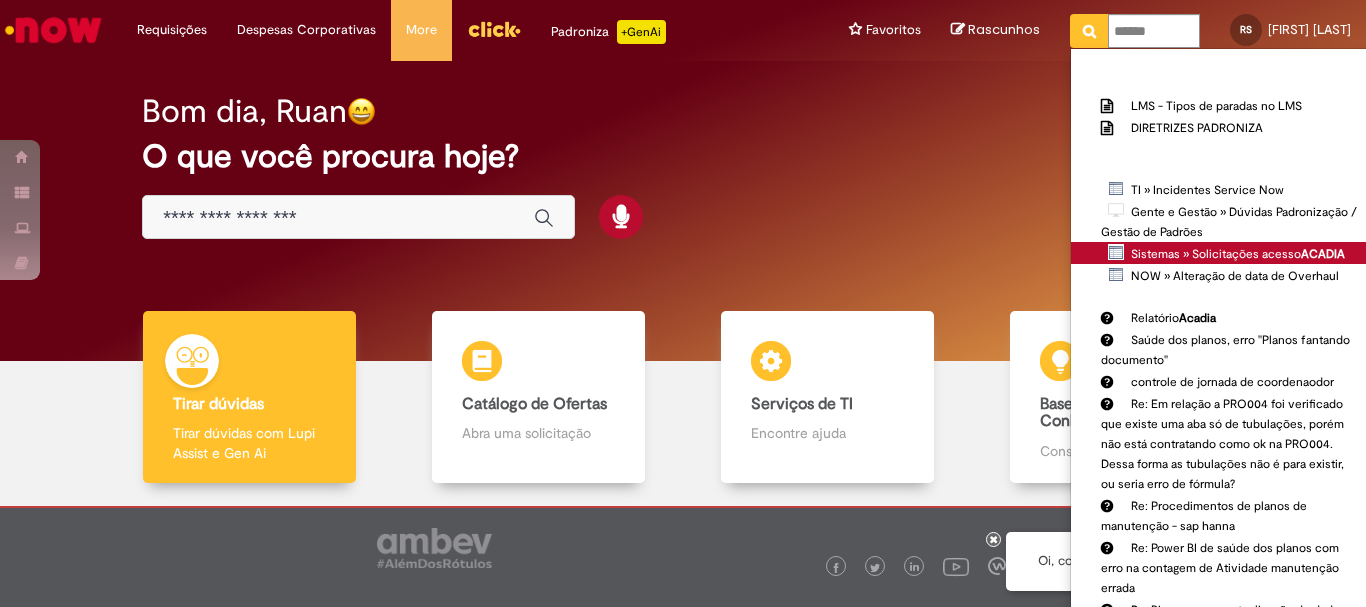 click on "Sistemas » Solicitações acesso  ACADIA" at bounding box center (0, 0) 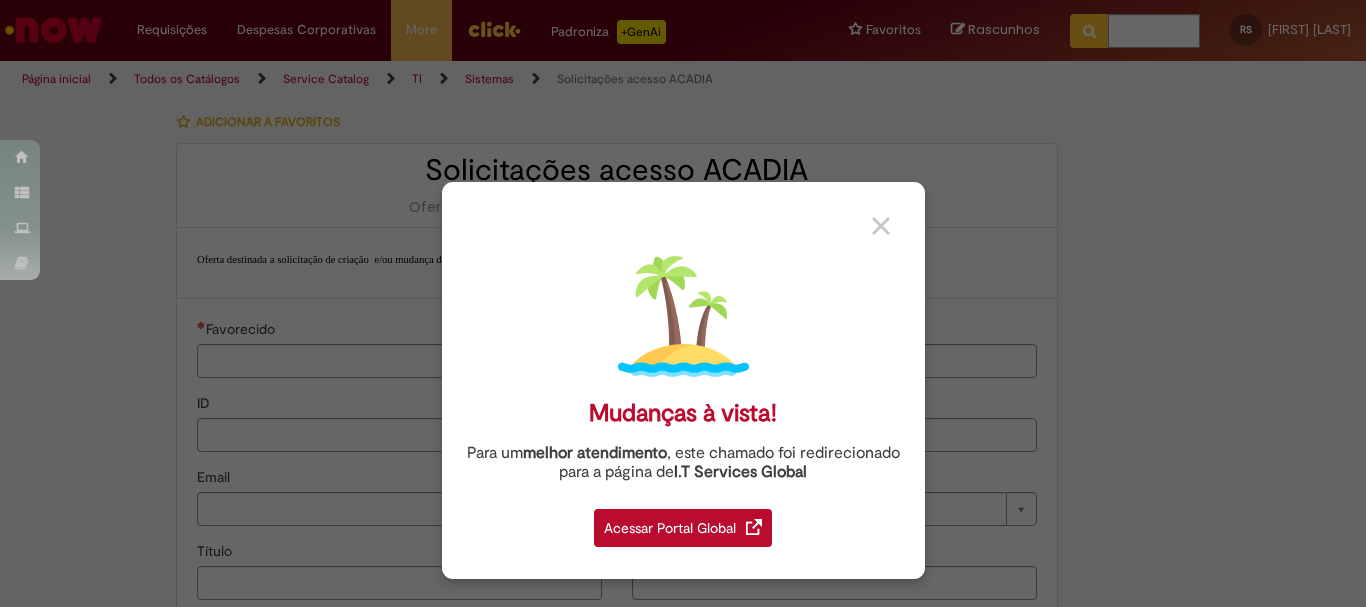 type on "********" 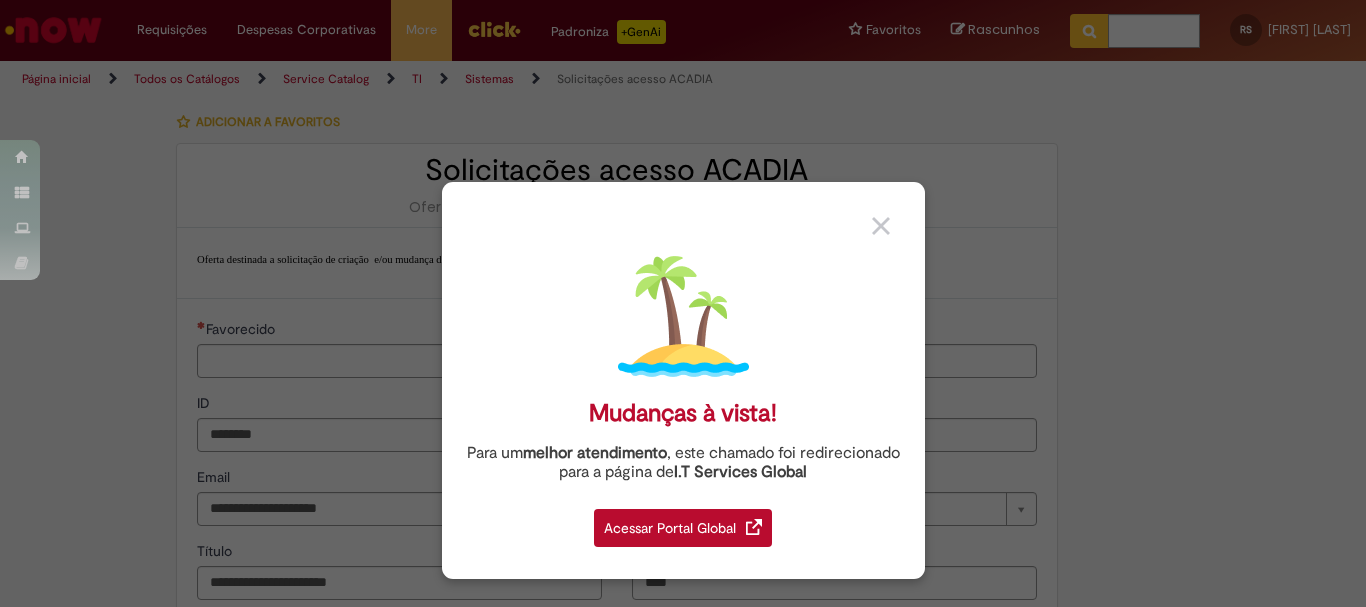 type on "**********" 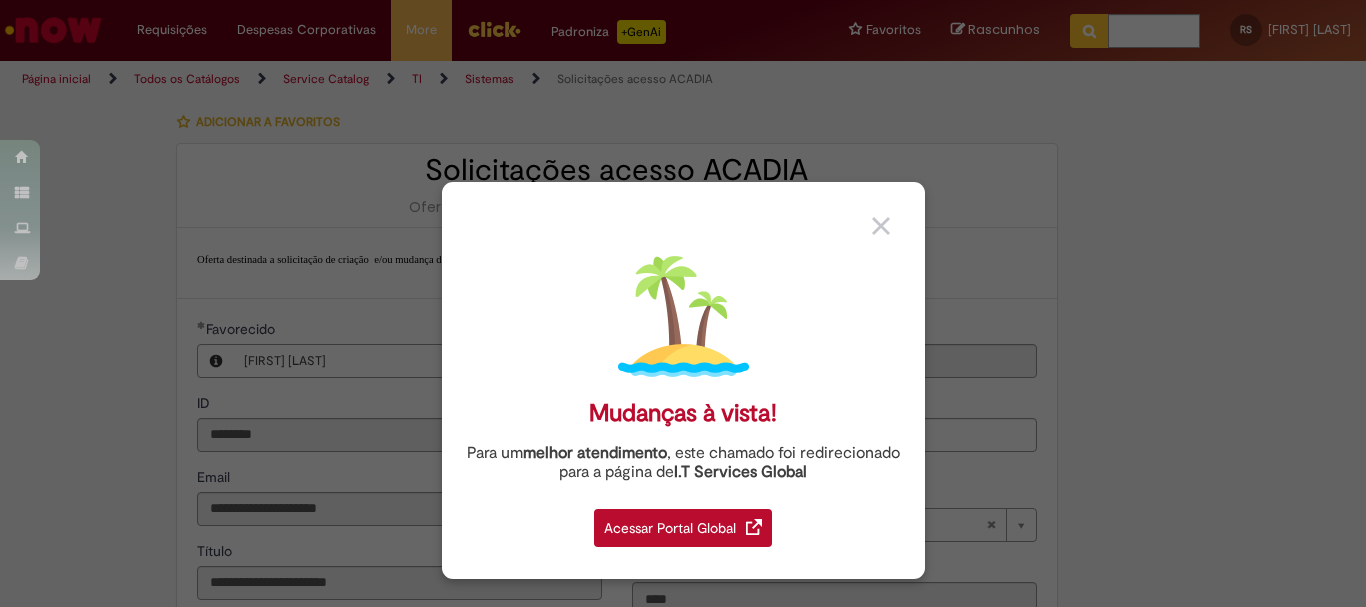 click at bounding box center (881, 226) 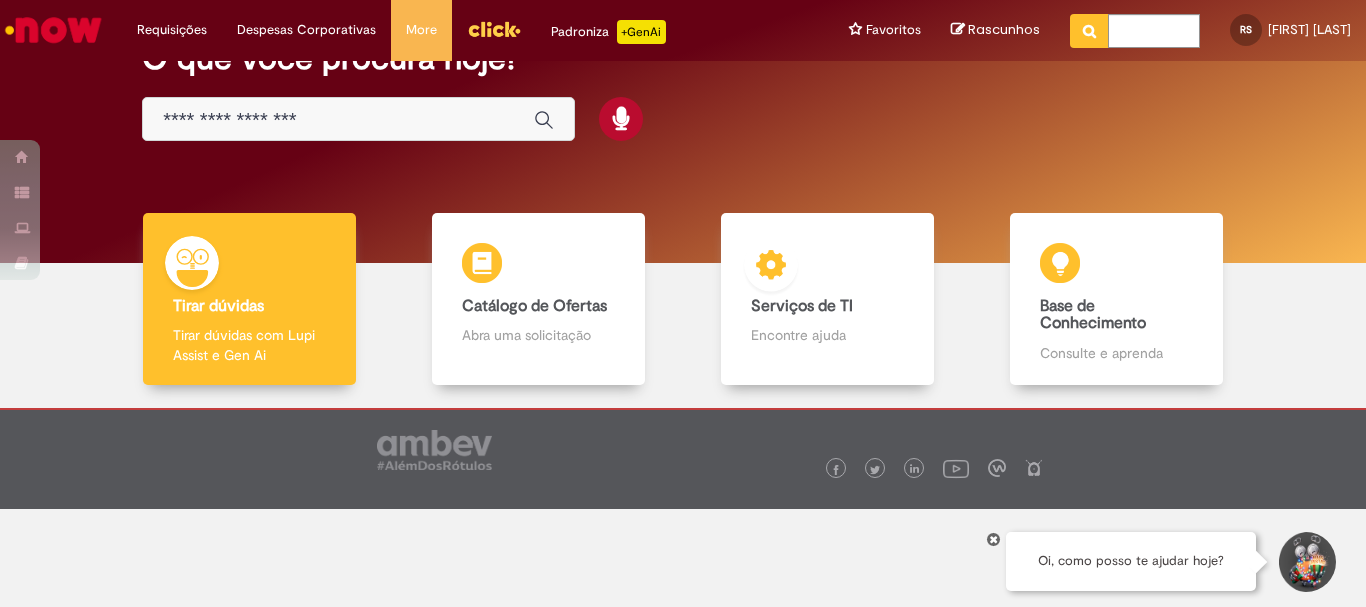 scroll, scrollTop: 0, scrollLeft: 0, axis: both 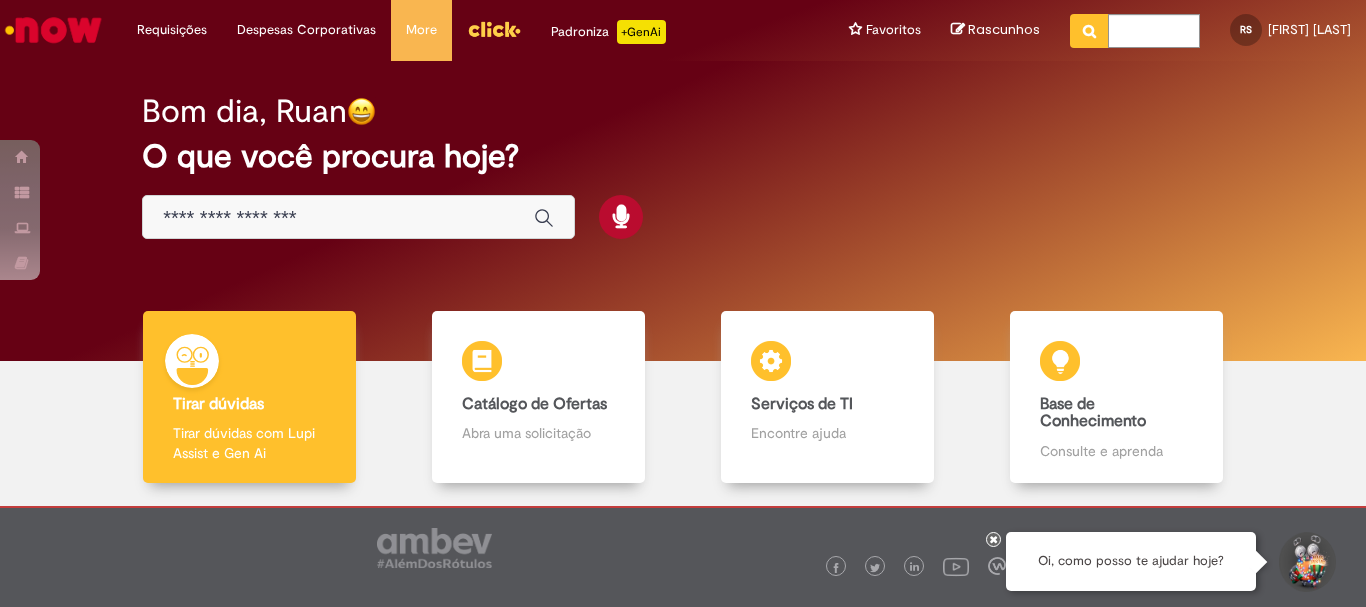 drag, startPoint x: 956, startPoint y: 2, endPoint x: 1021, endPoint y: 102, distance: 119.26861 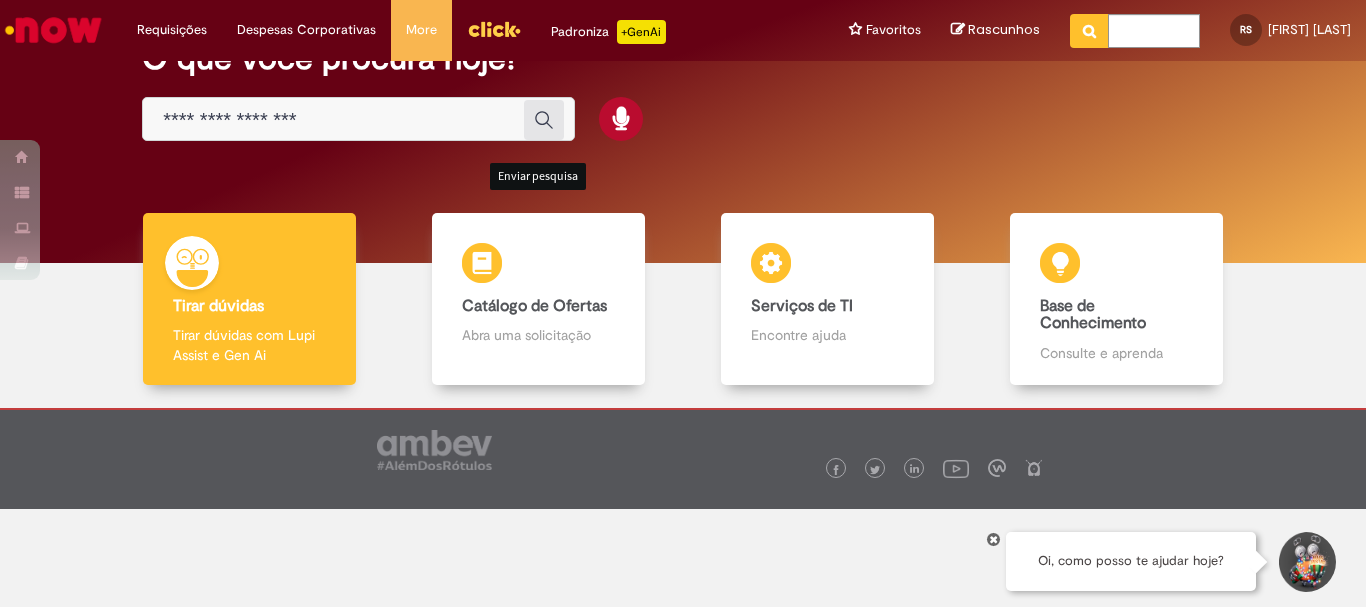 scroll, scrollTop: 0, scrollLeft: 0, axis: both 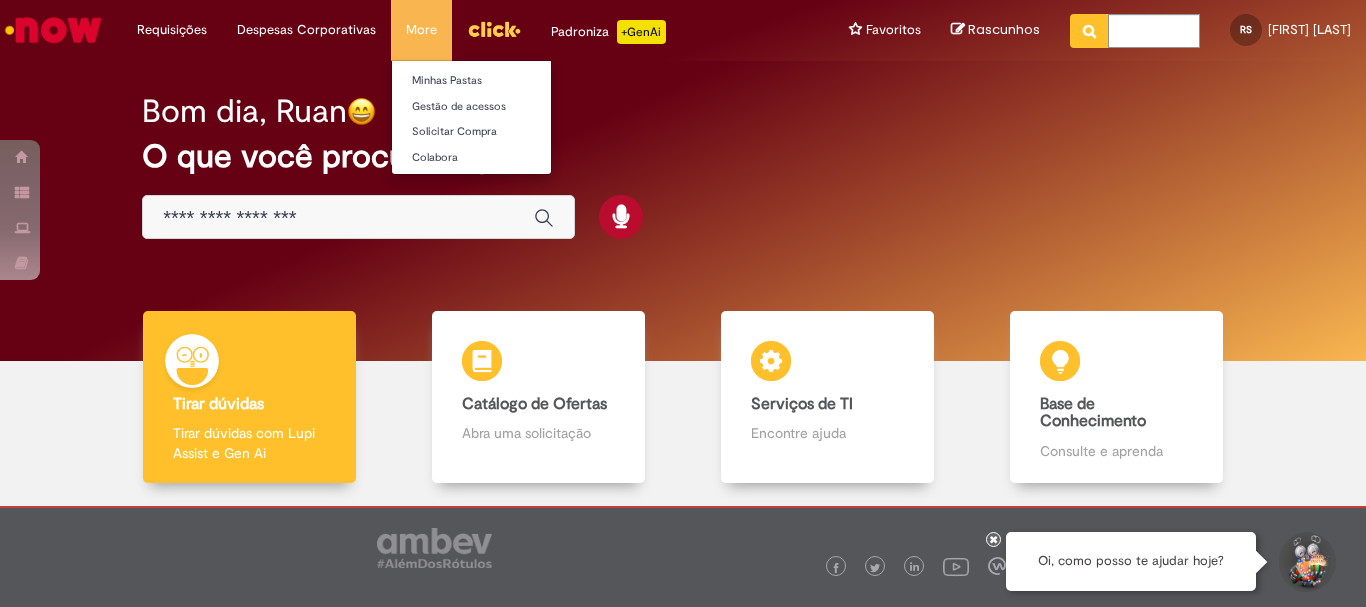 click on "More
Minhas Pastas
Gestão de acessos
Solicitar Compra
Colabora" at bounding box center [421, 30] 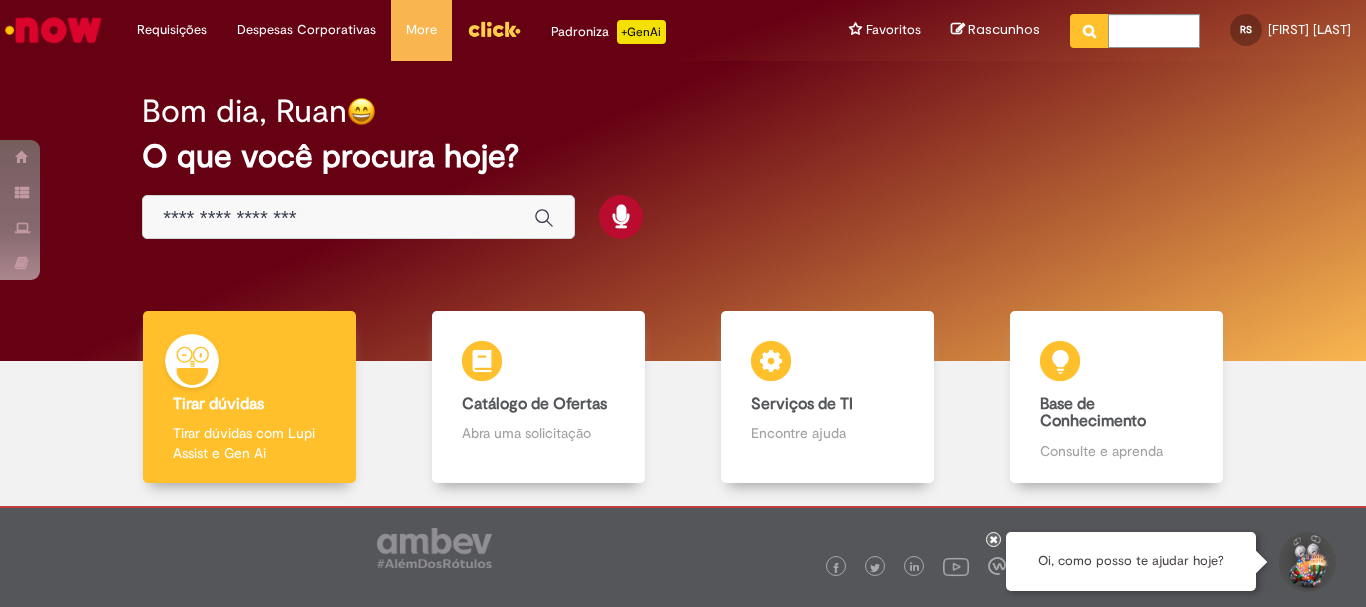 click on "O que você procura hoje?" at bounding box center [683, 156] 